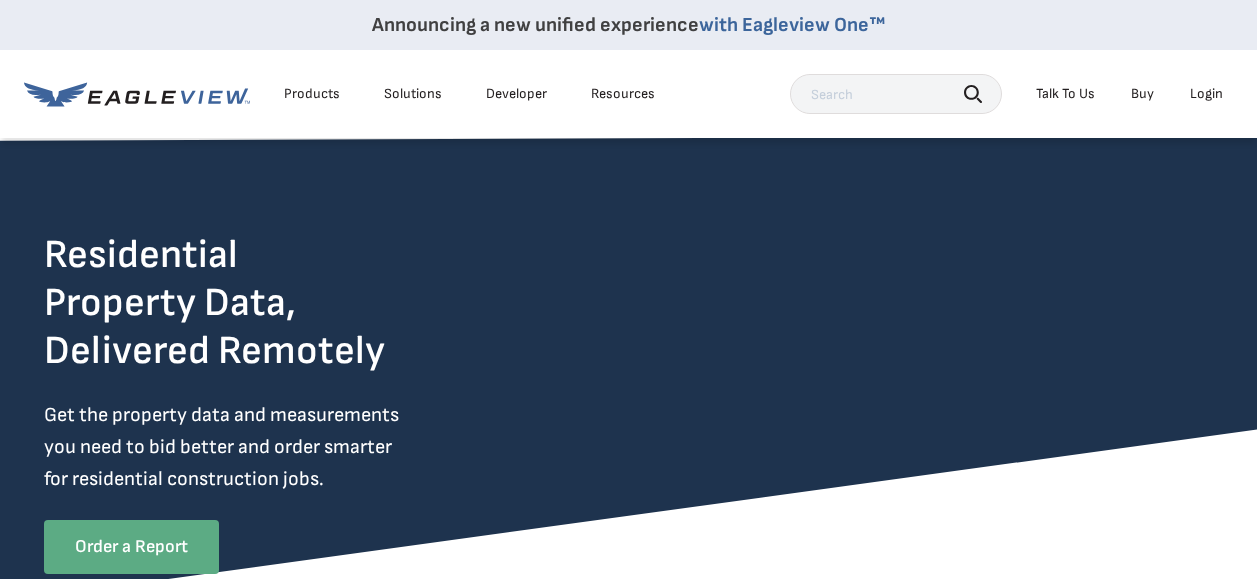 scroll, scrollTop: 0, scrollLeft: 0, axis: both 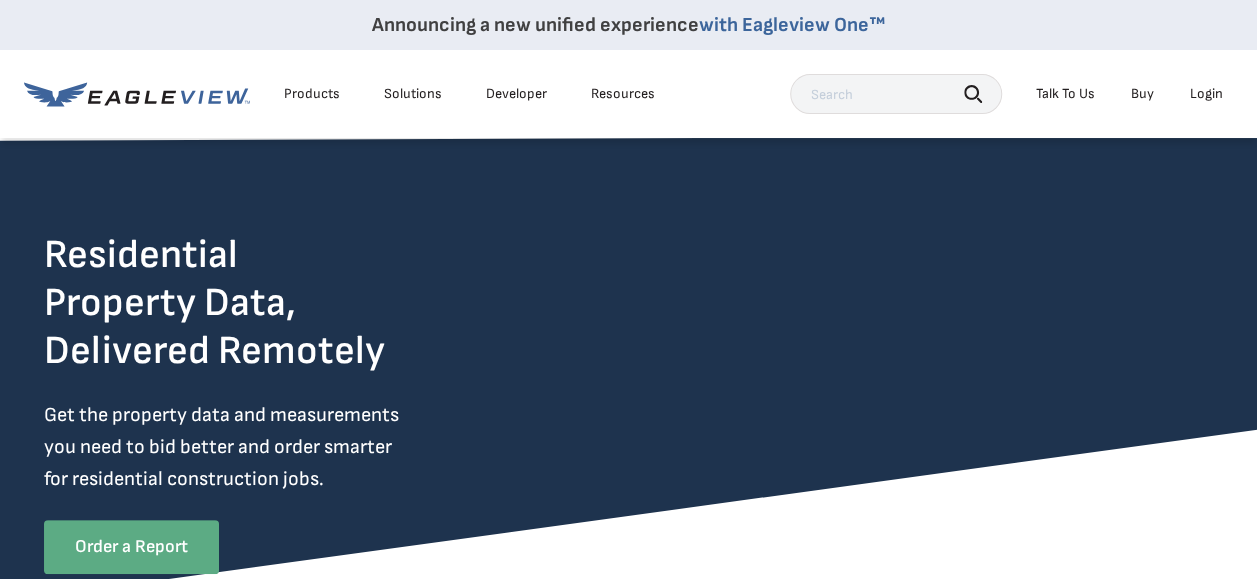 click on "Login" at bounding box center (1206, 94) 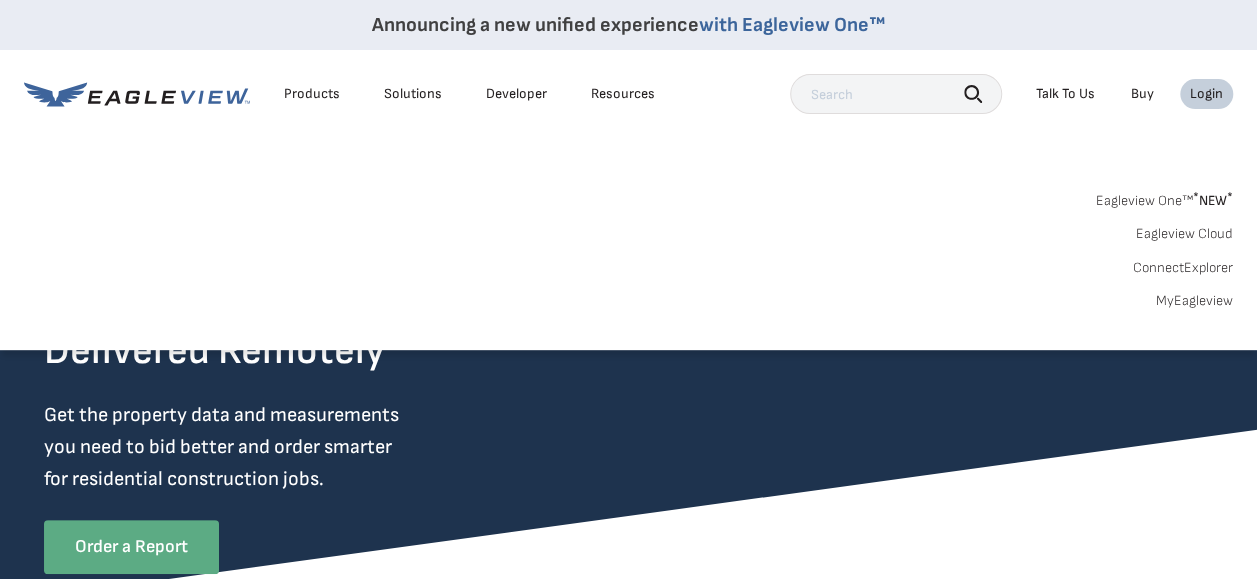 click on "MyEagleview" at bounding box center [1194, 301] 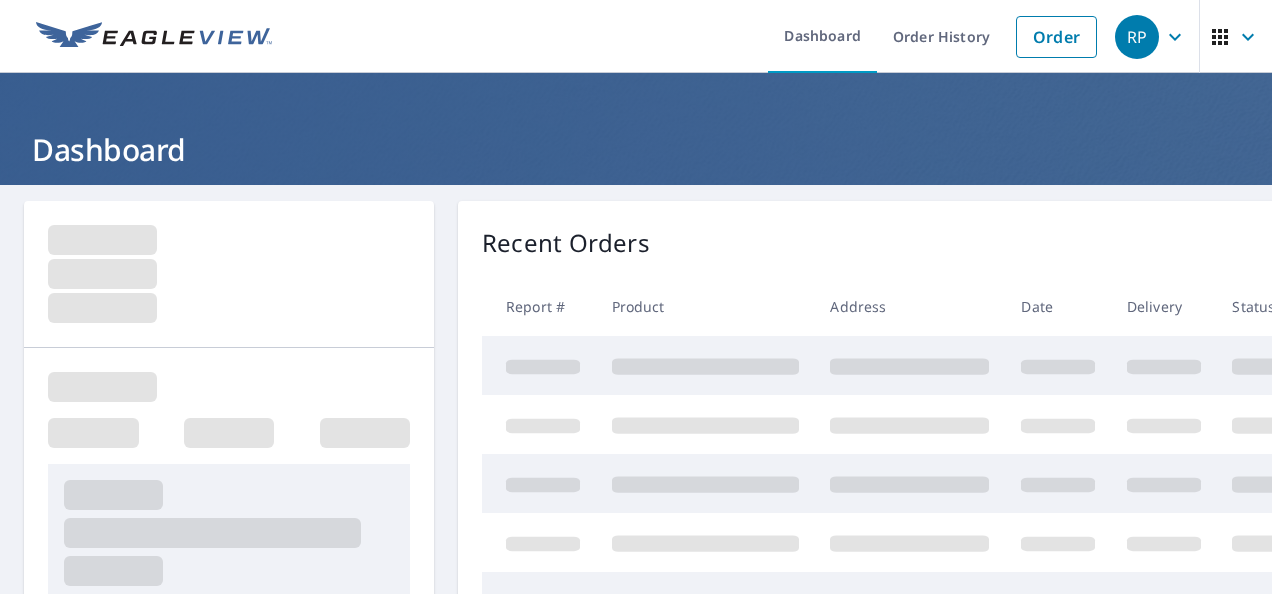 scroll, scrollTop: 0, scrollLeft: 0, axis: both 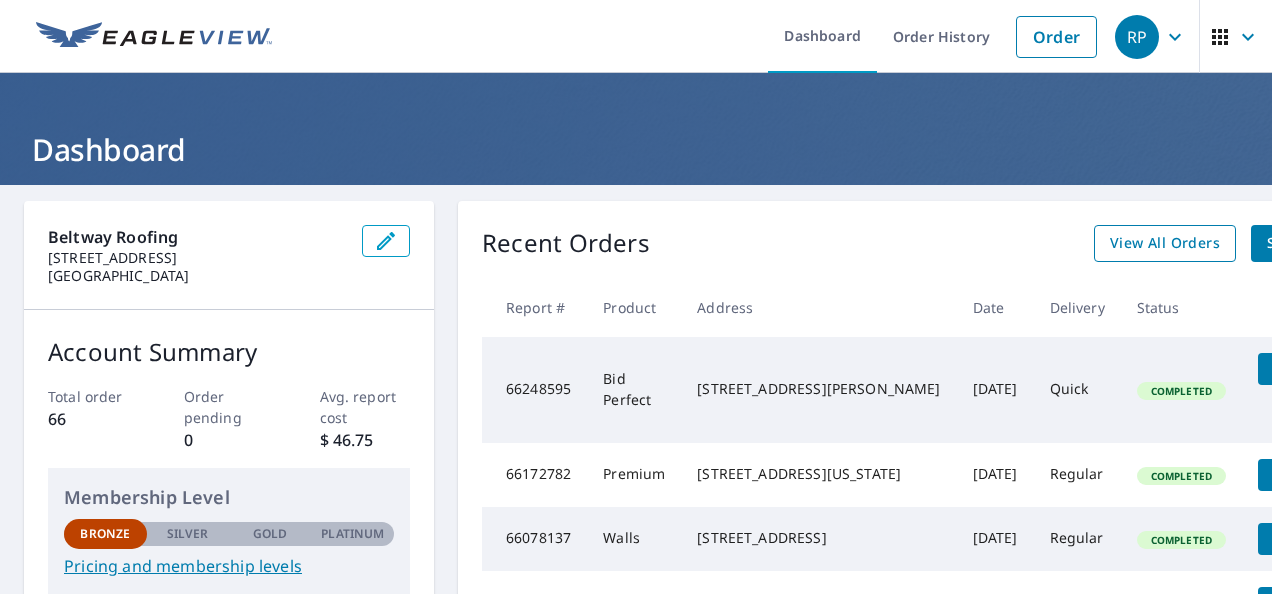 click on "View All Orders" at bounding box center (1165, 243) 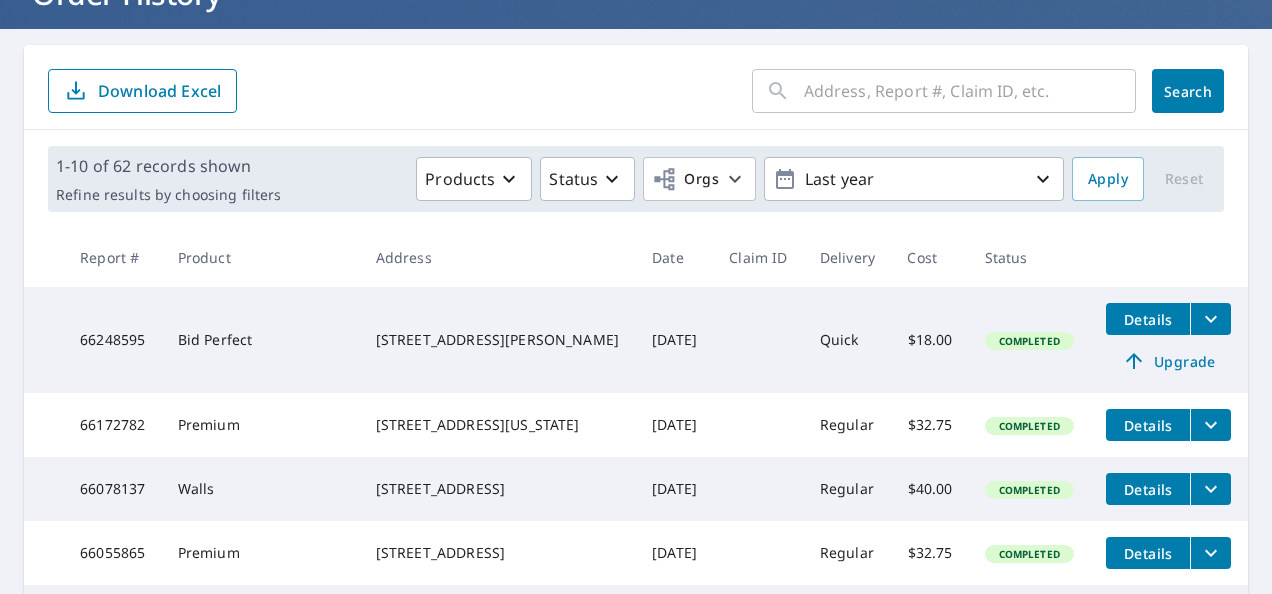 scroll, scrollTop: 200, scrollLeft: 0, axis: vertical 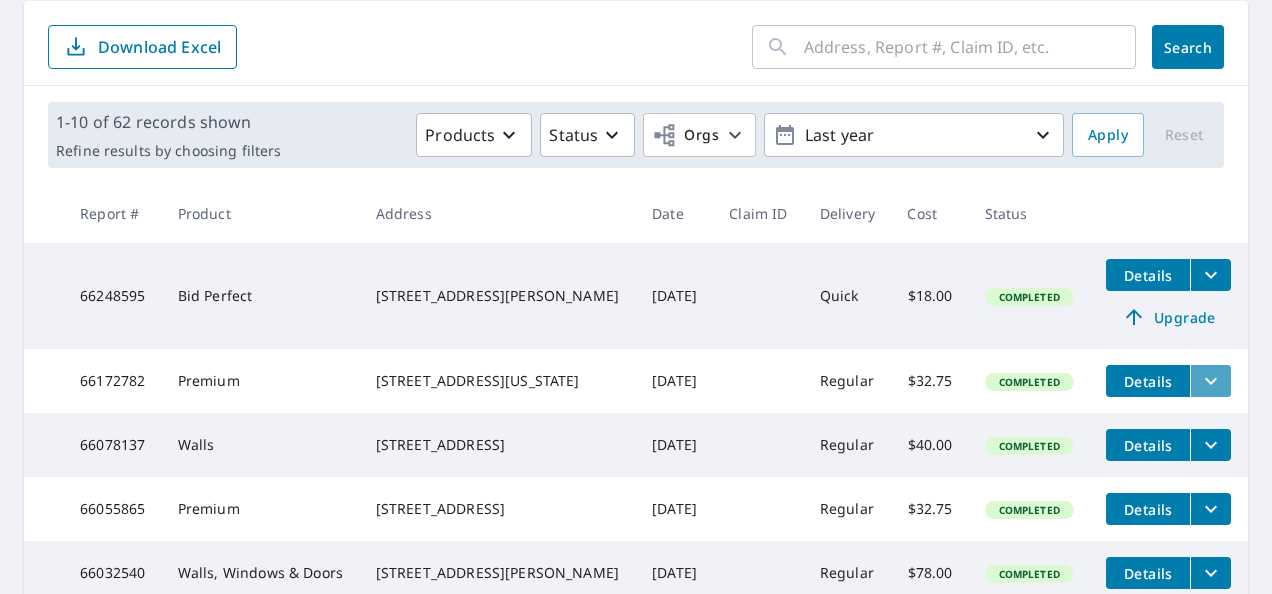 click 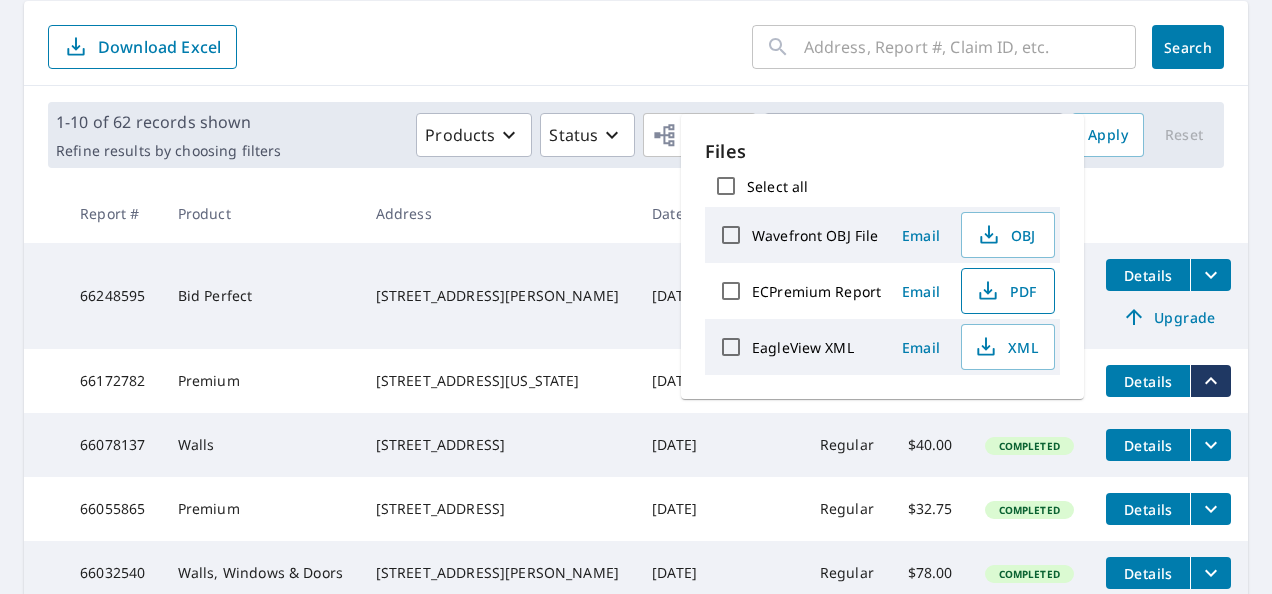 click on "PDF" at bounding box center (1006, 291) 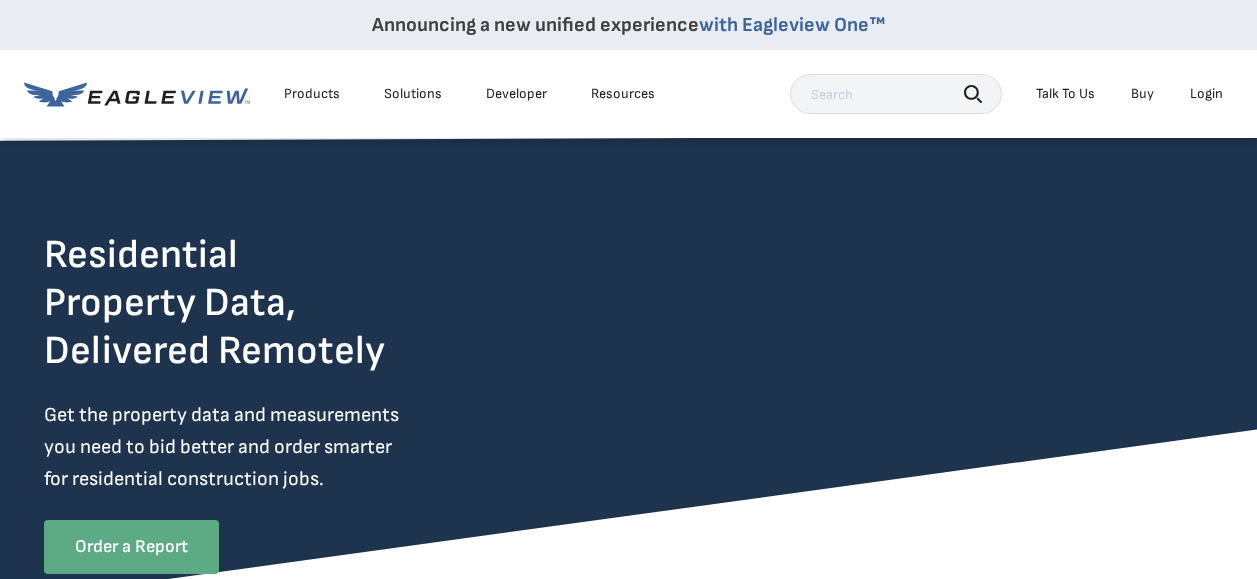 scroll, scrollTop: 0, scrollLeft: 0, axis: both 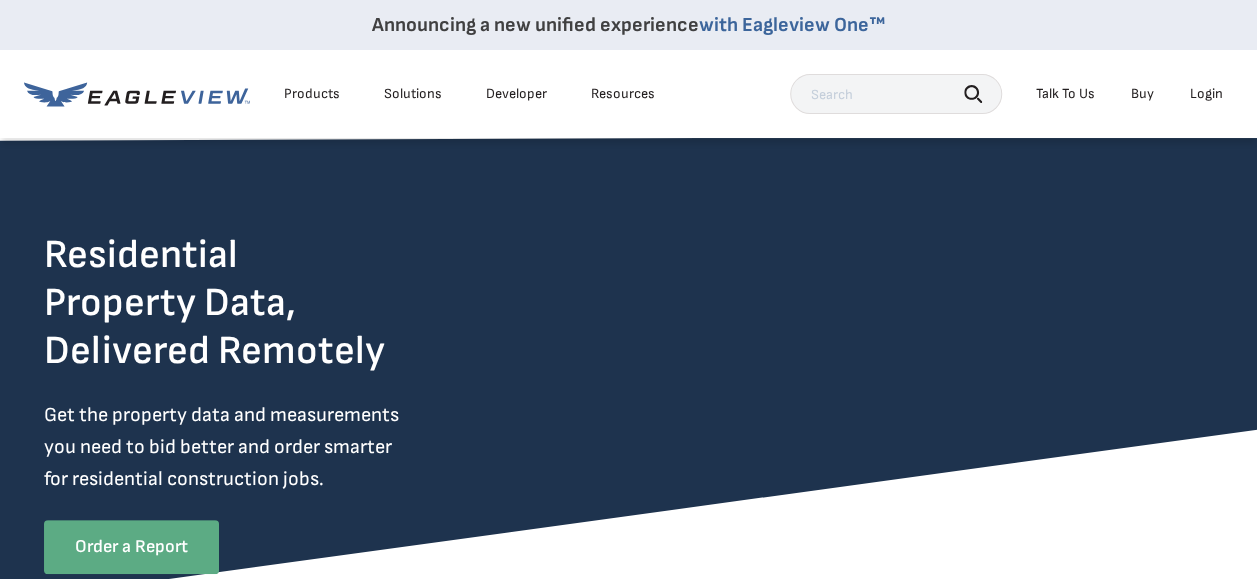 click on "Login" at bounding box center (1206, 94) 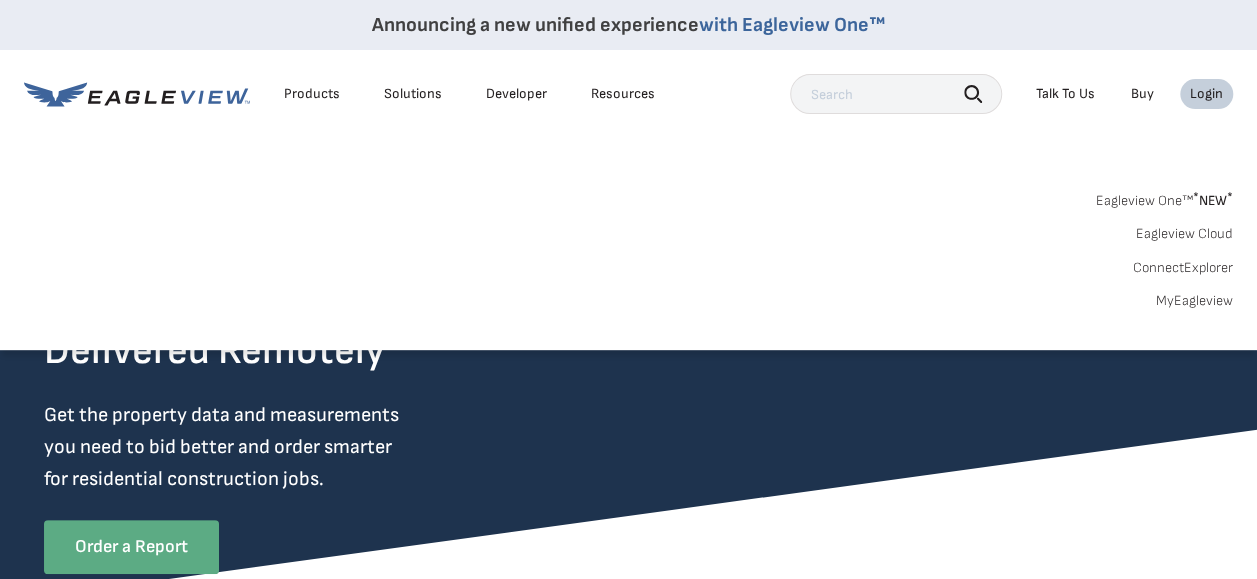 click on "MyEagleview" at bounding box center (1194, 301) 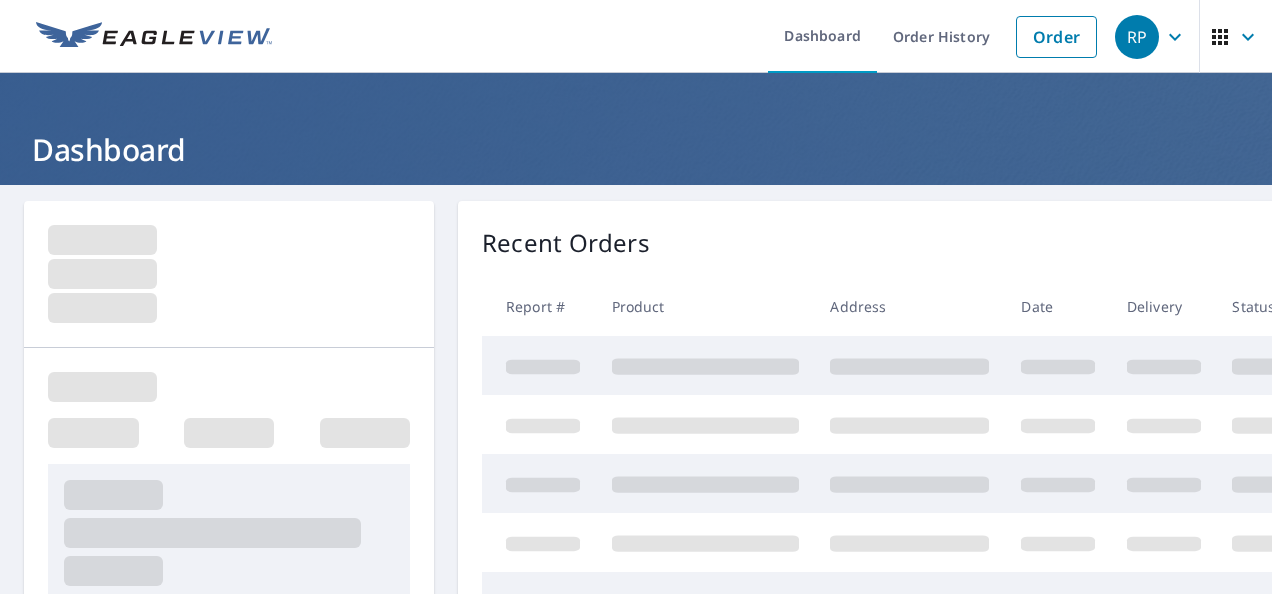 scroll, scrollTop: 0, scrollLeft: 0, axis: both 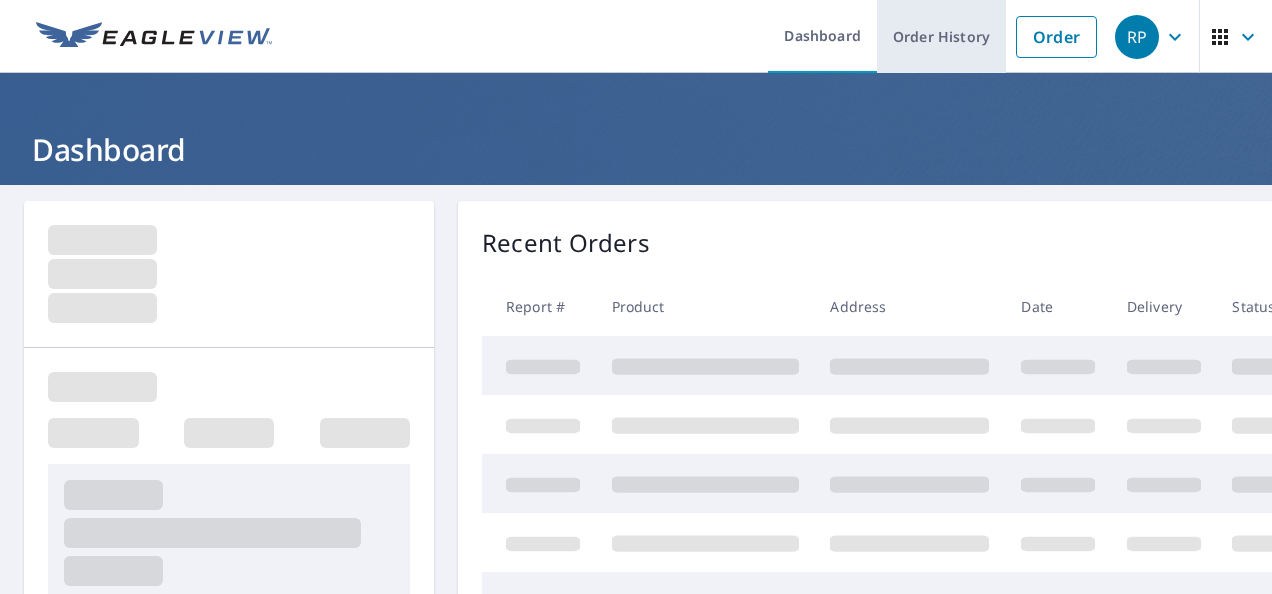 click on "Order History" at bounding box center [941, 36] 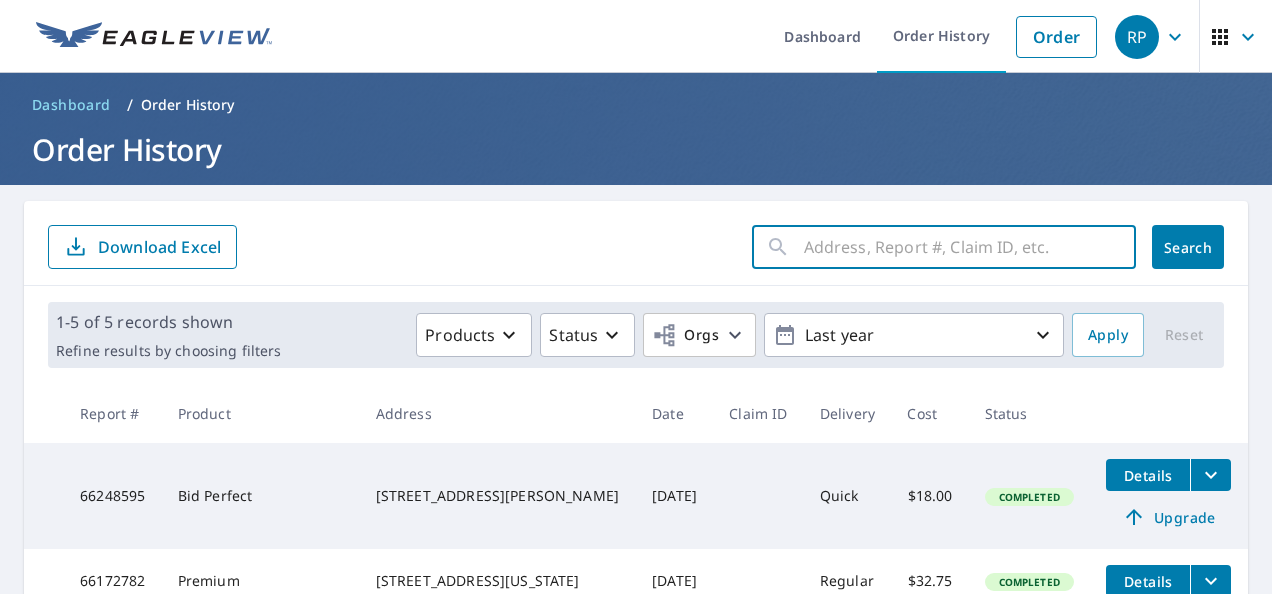 click at bounding box center [970, 247] 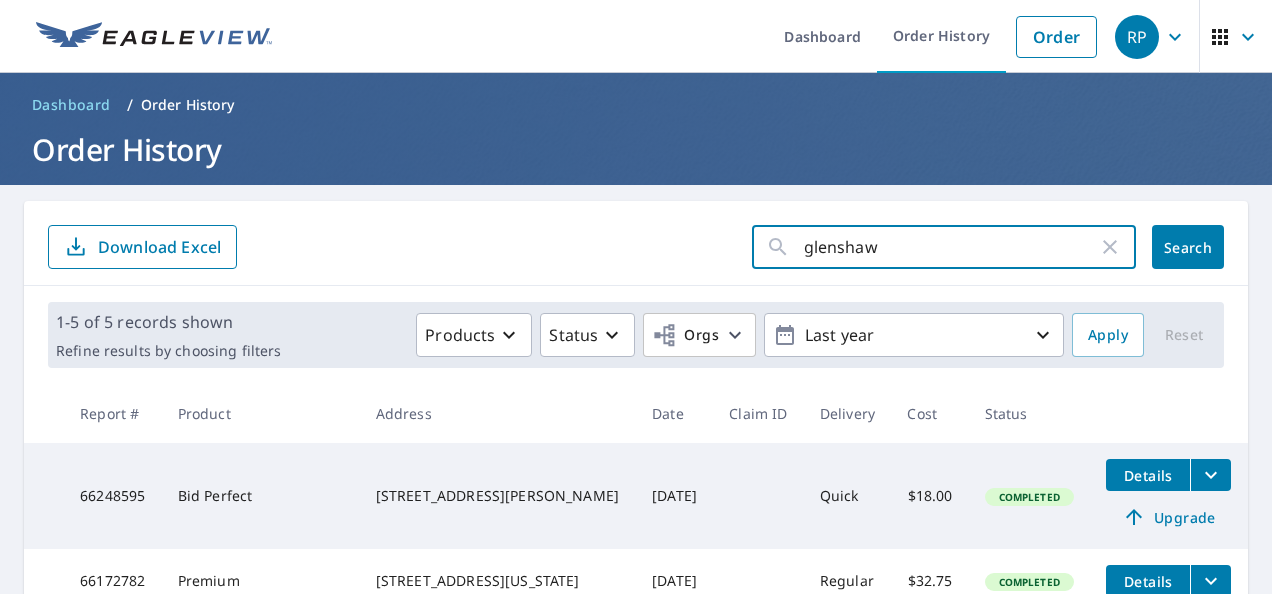 type on "glenshaw" 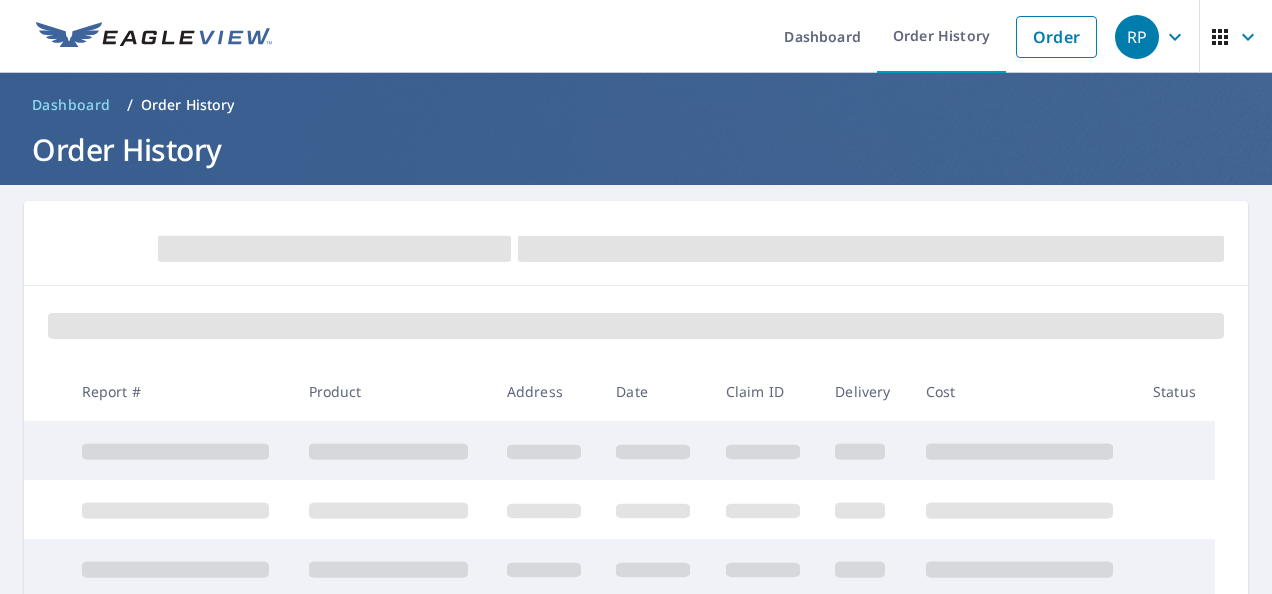 scroll, scrollTop: 300, scrollLeft: 0, axis: vertical 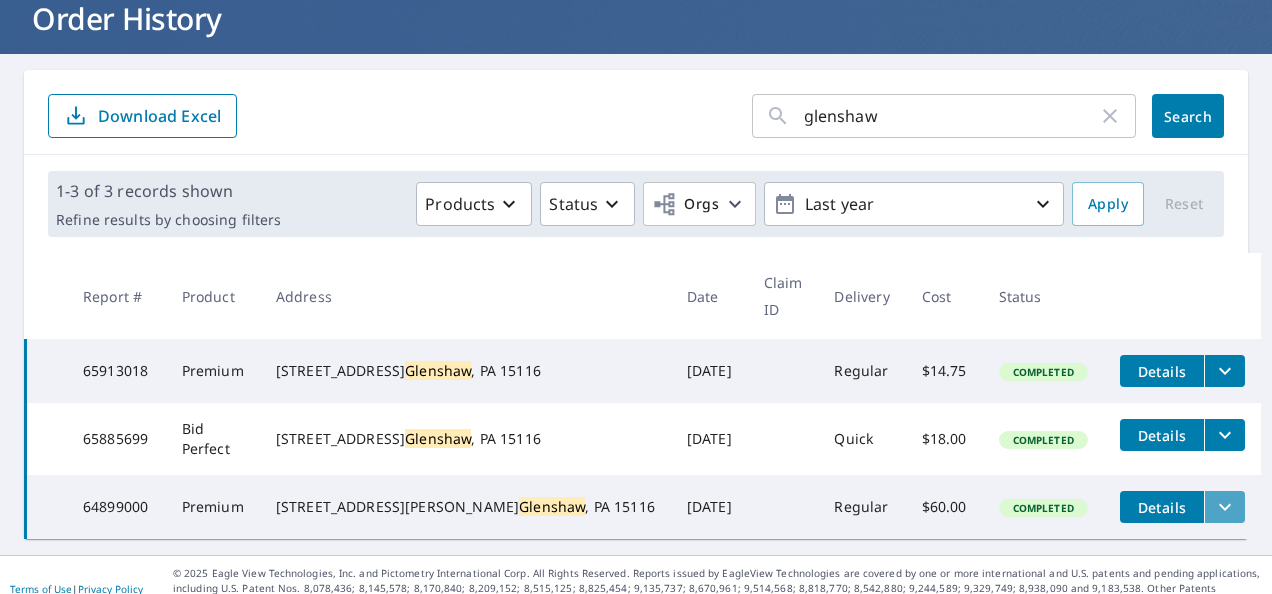 click 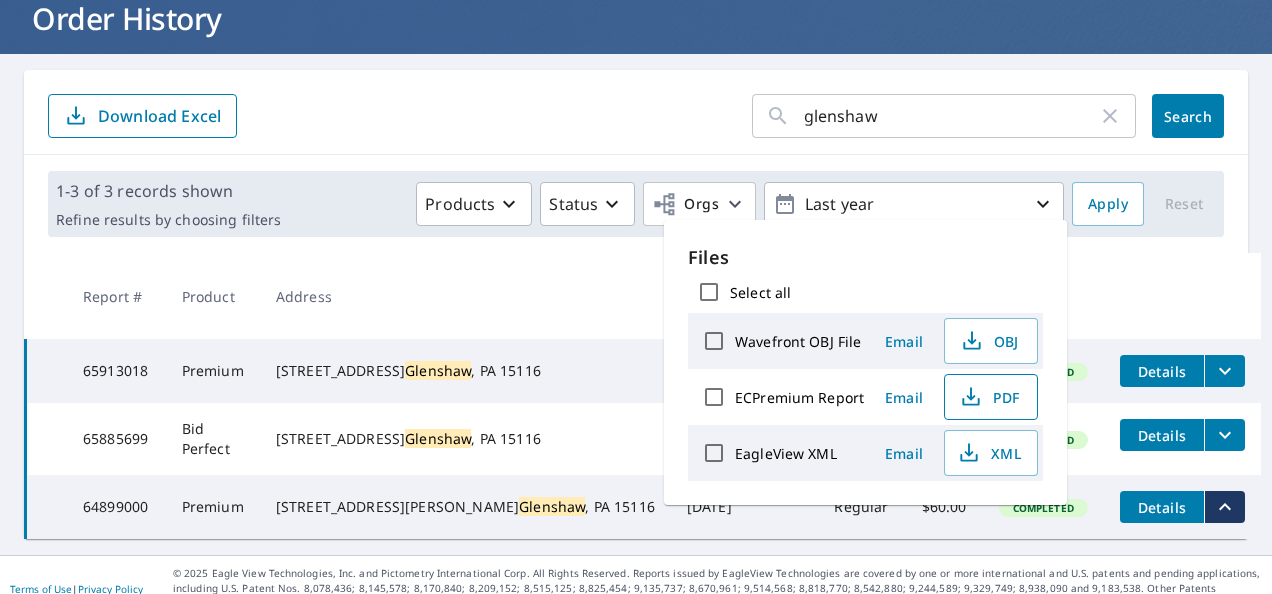click on "PDF" at bounding box center [989, 397] 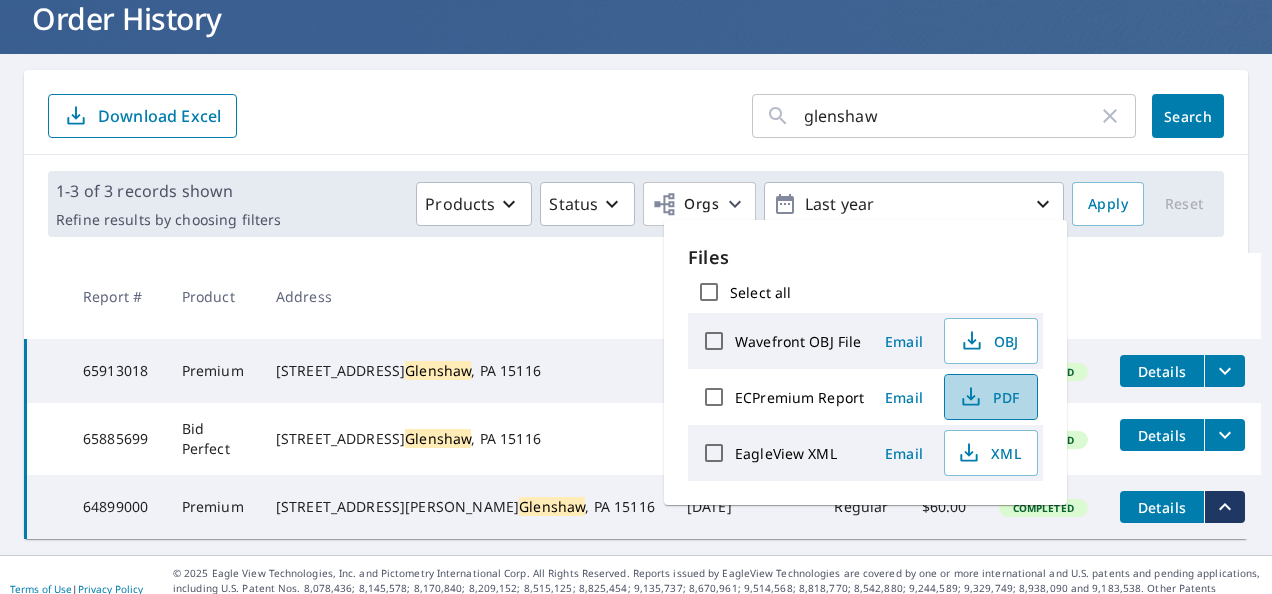 click on "PDF" at bounding box center (989, 397) 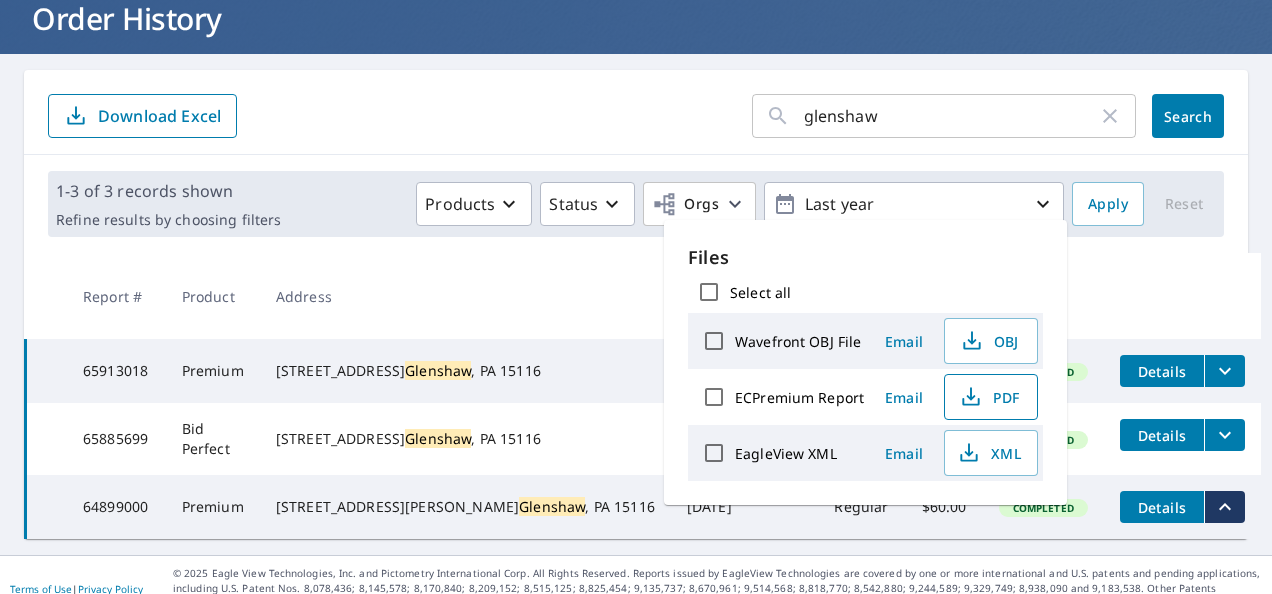 click on "PDF" at bounding box center (989, 397) 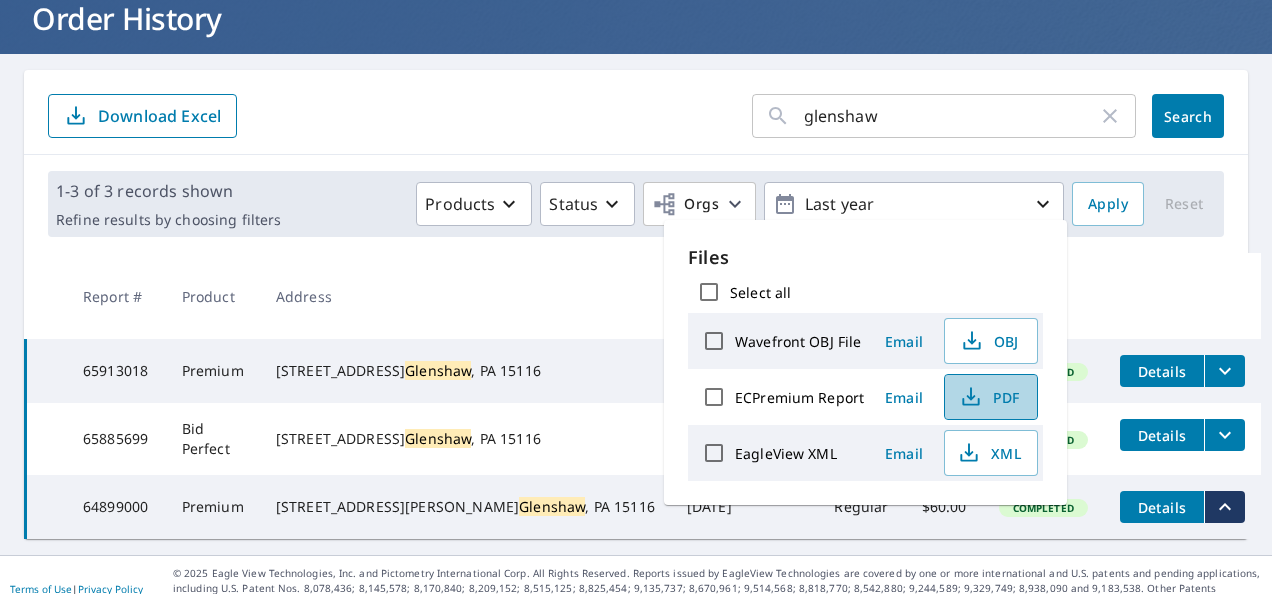 click 